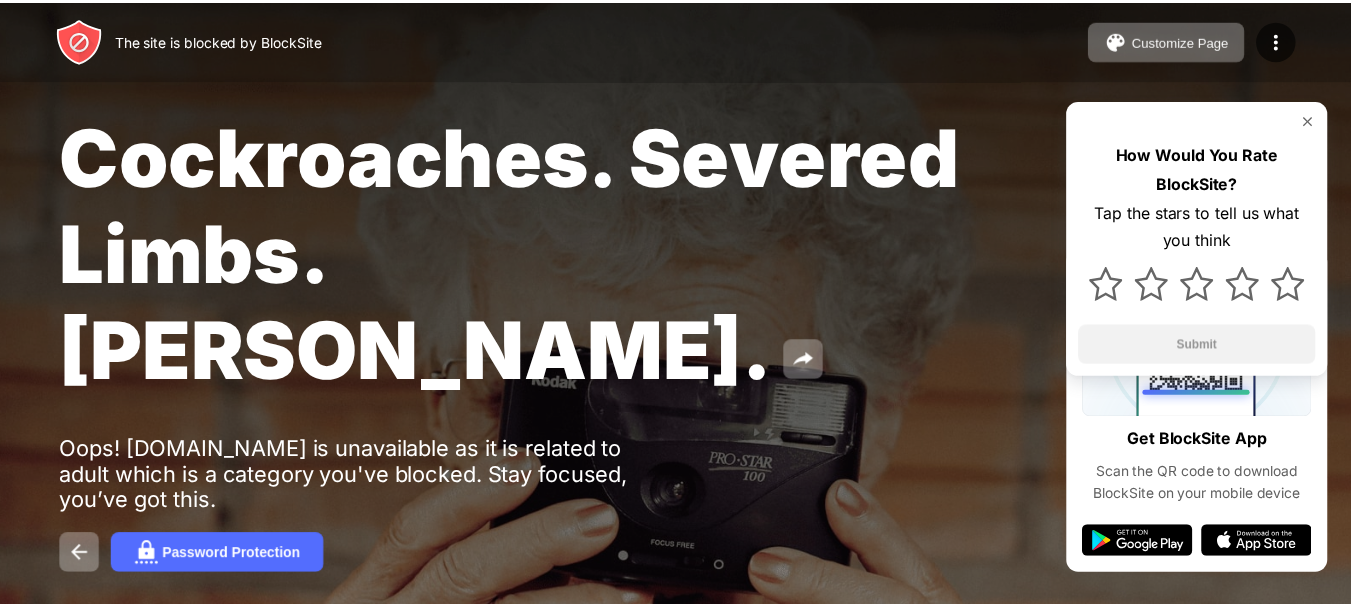 scroll, scrollTop: 0, scrollLeft: 0, axis: both 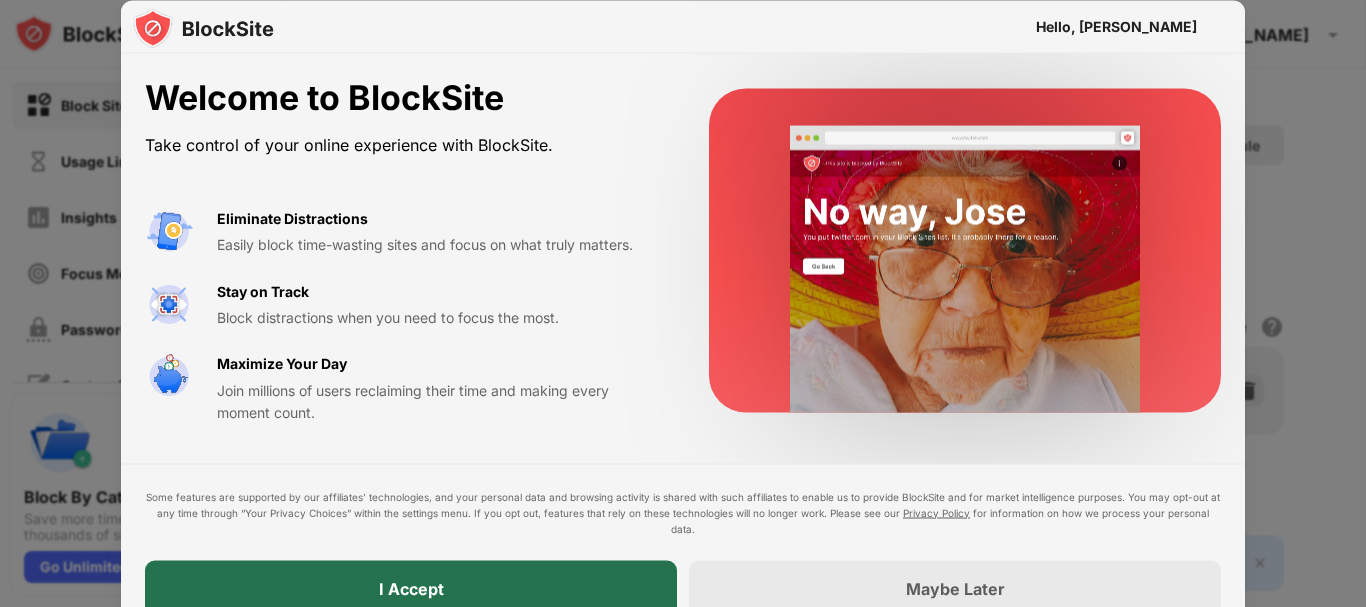 click on "I Accept" at bounding box center (411, 588) 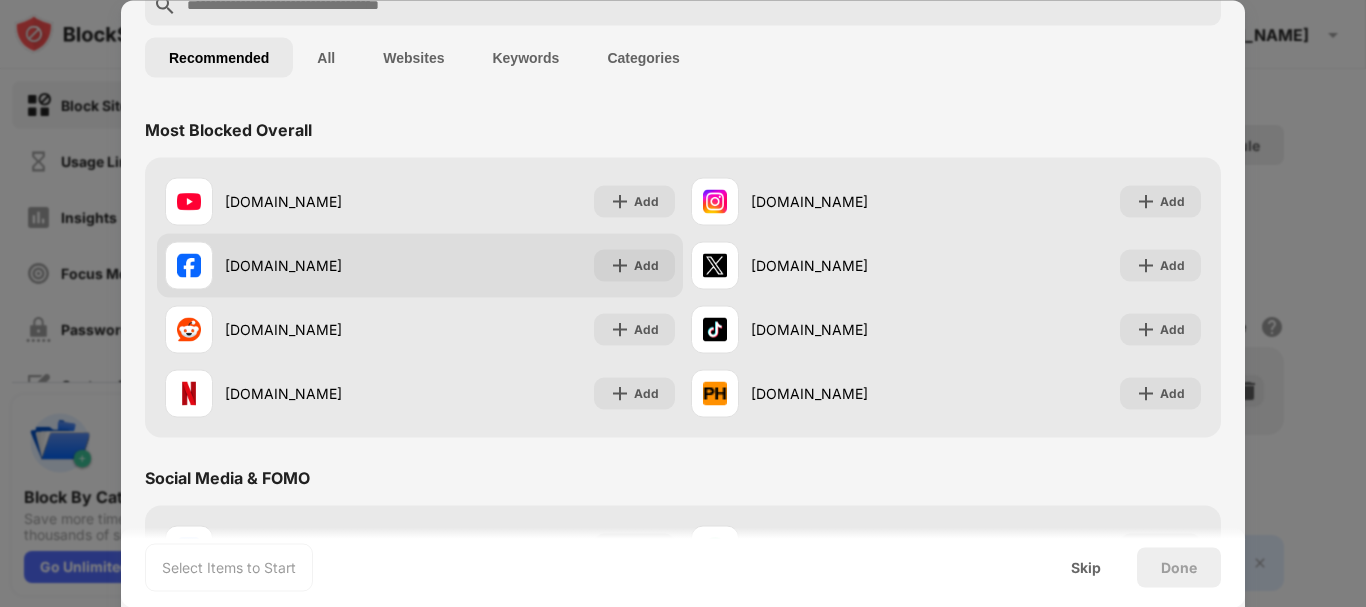scroll, scrollTop: 0, scrollLeft: 0, axis: both 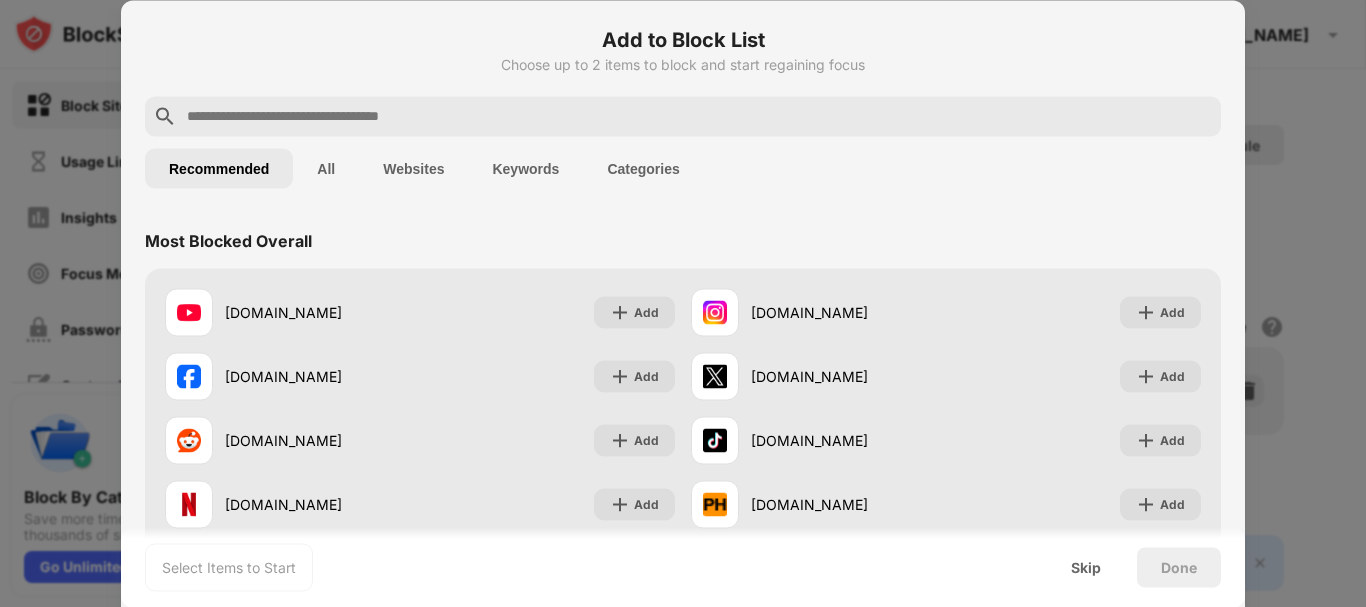 click on "Keywords" at bounding box center [525, 168] 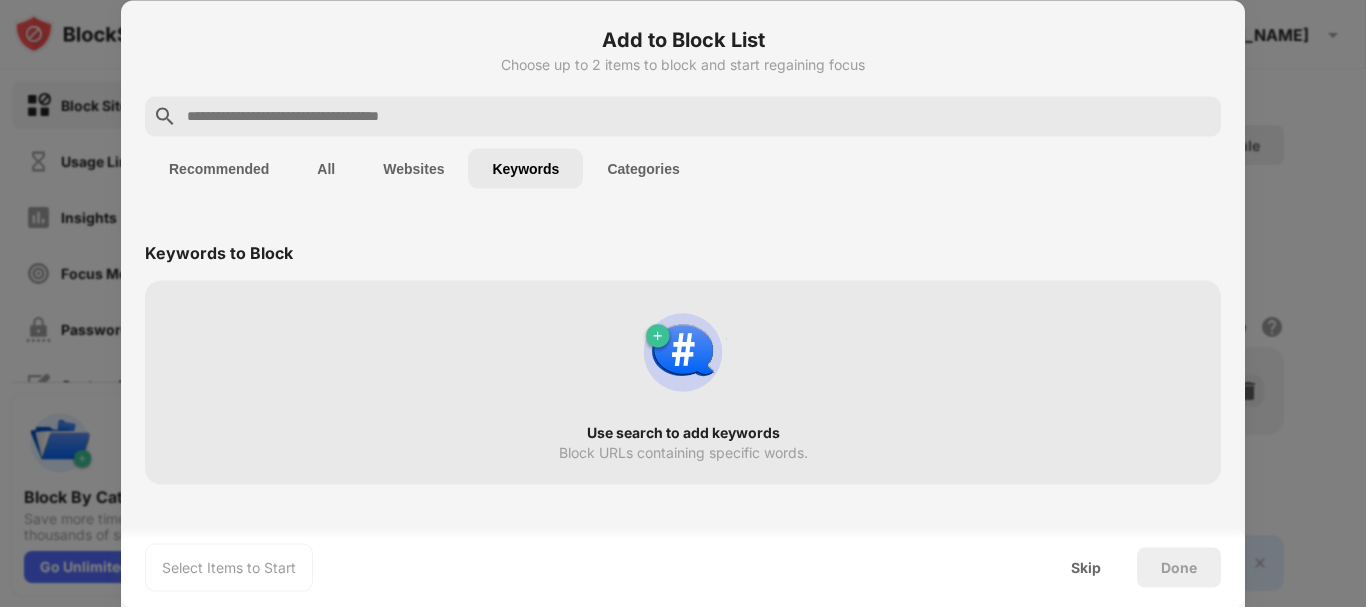 click on "Categories" at bounding box center (643, 168) 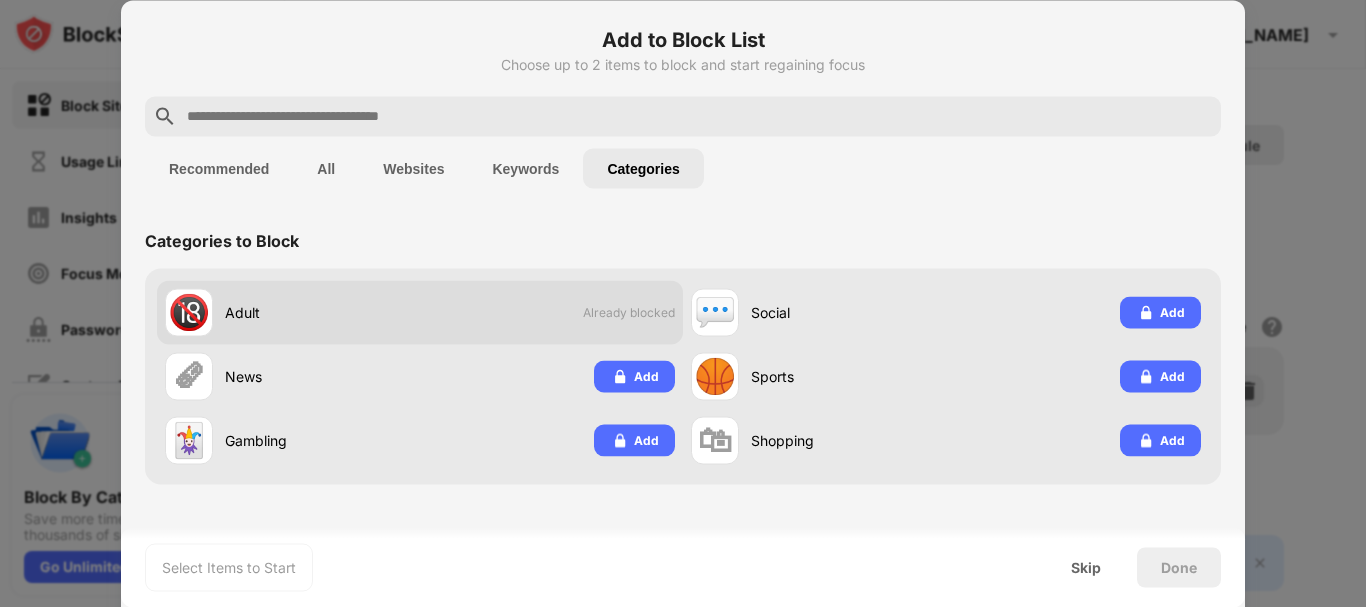 click on "Adult" at bounding box center [322, 312] 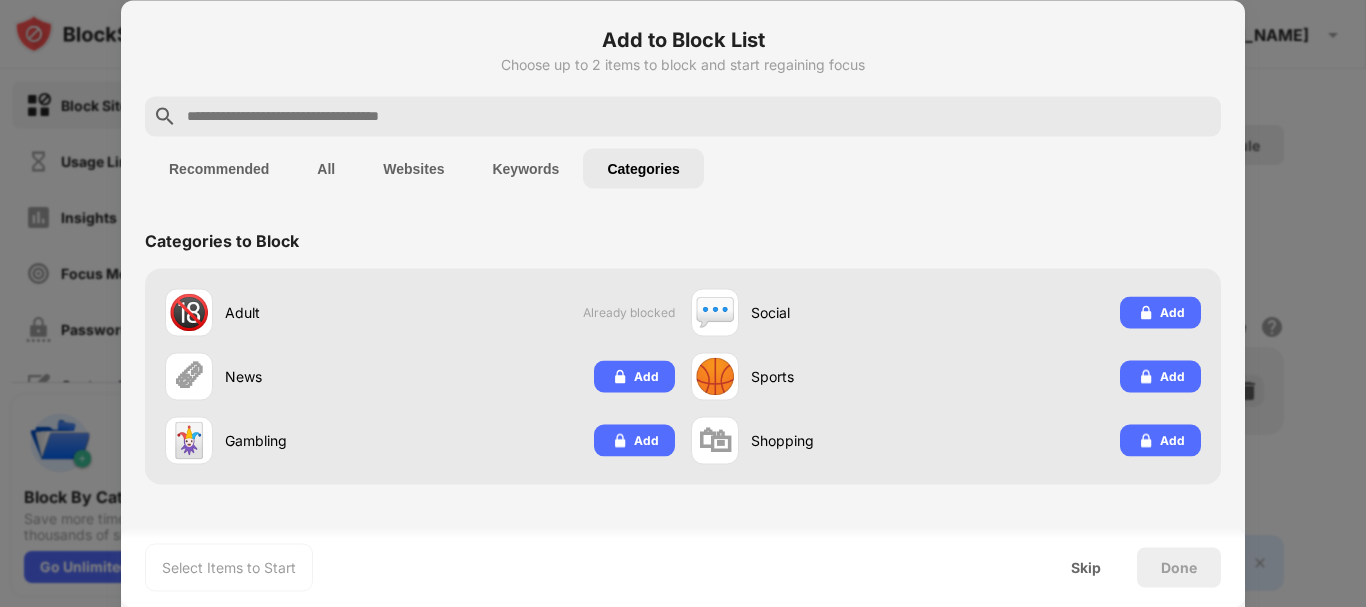 click on "Recommended All Websites Keywords Categories" at bounding box center [683, 168] 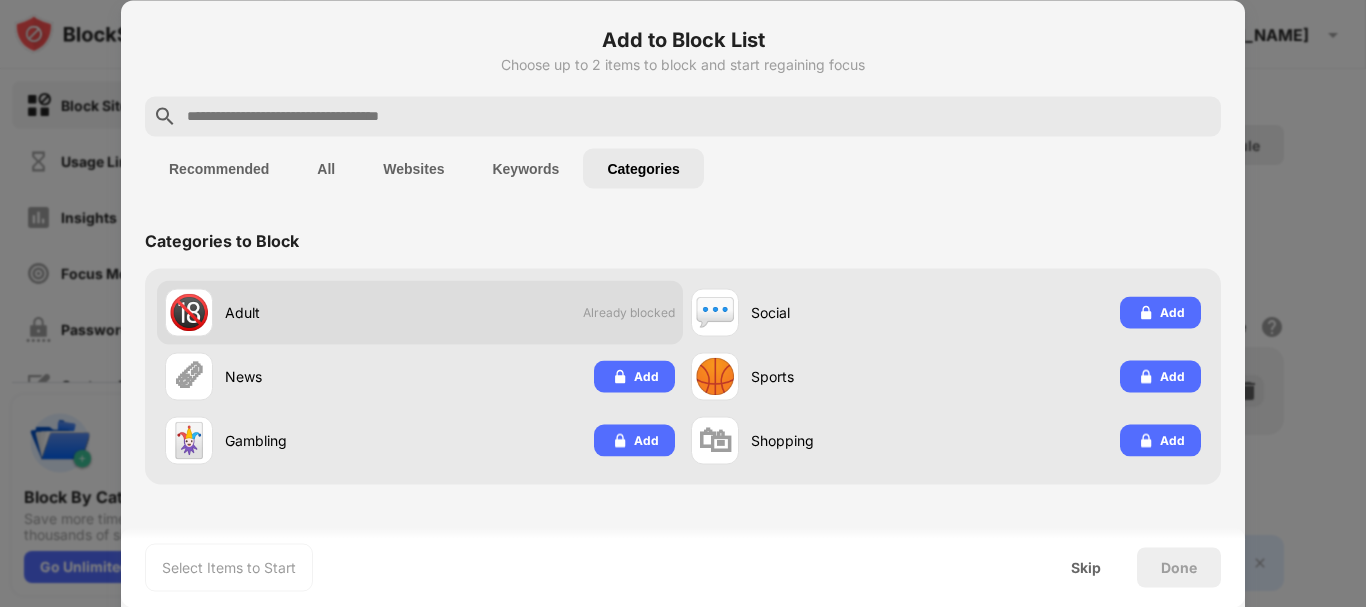click on "🔞 Adult" at bounding box center [292, 312] 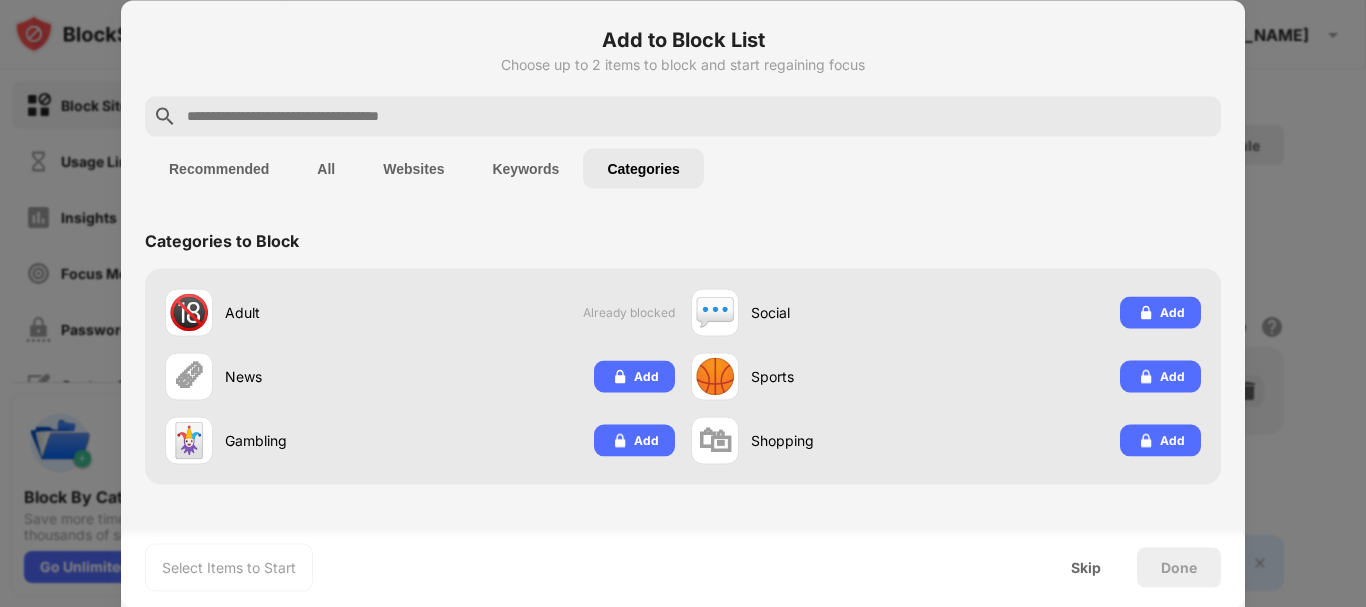 click on "Select Items to Start" at bounding box center (229, 567) 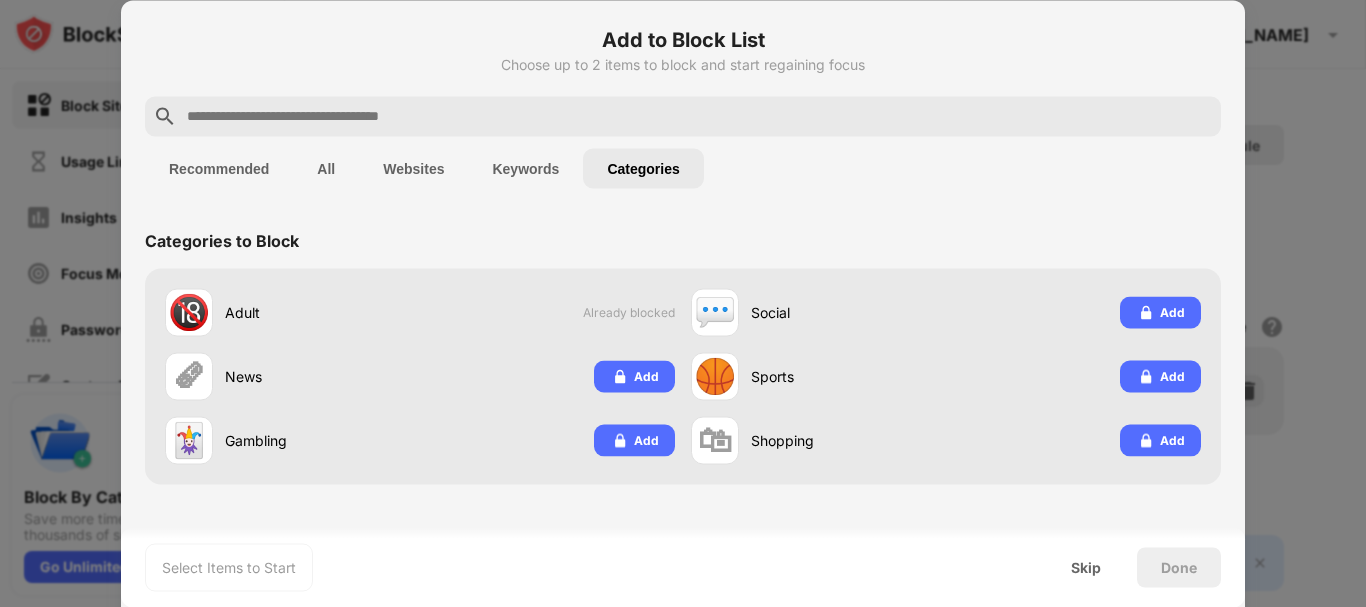click on "Keywords" at bounding box center (525, 168) 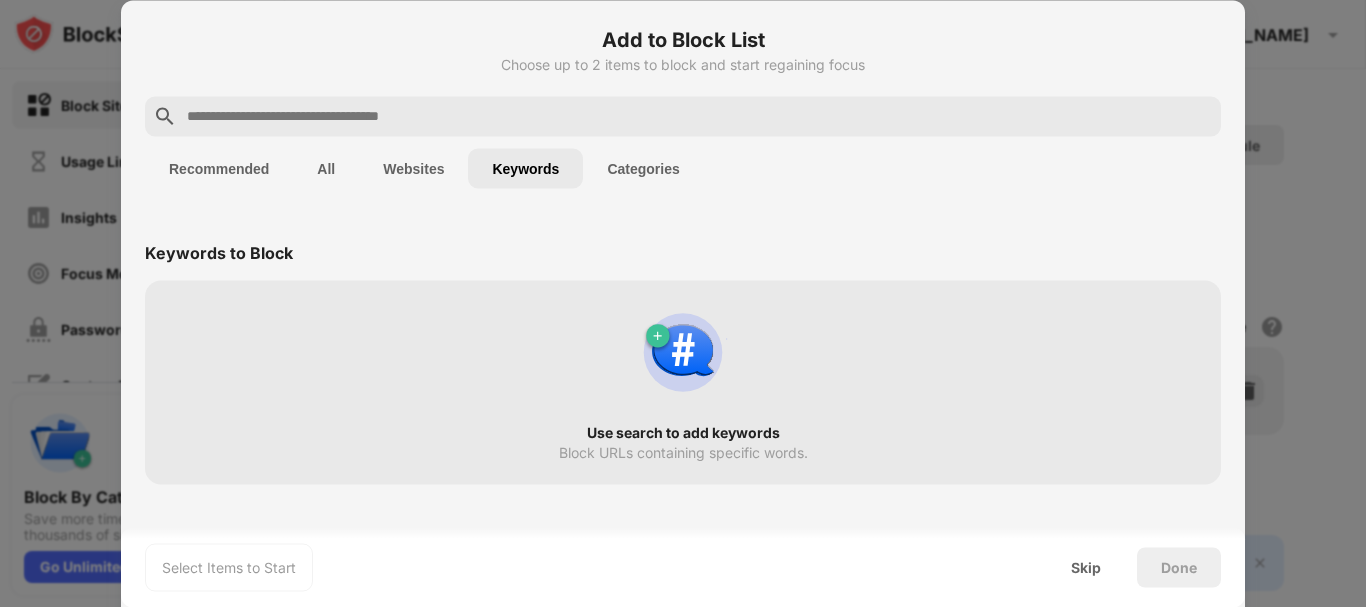 click on "Keywords" at bounding box center [525, 168] 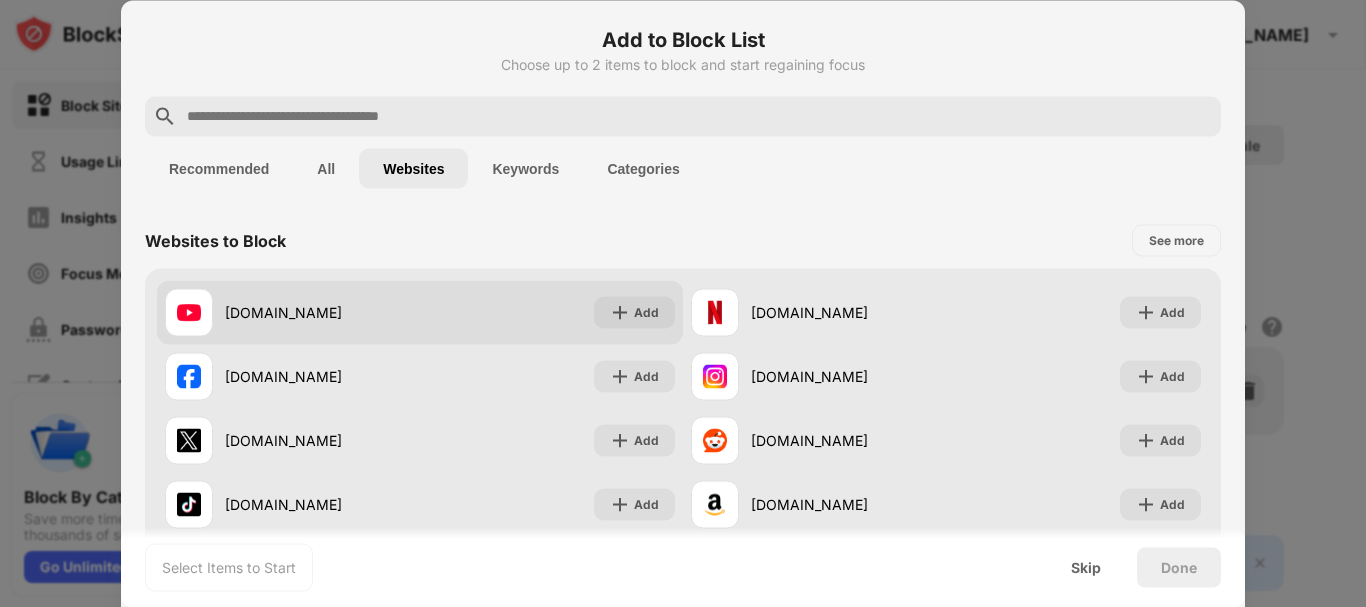 click on "[DOMAIN_NAME]" at bounding box center (322, 312) 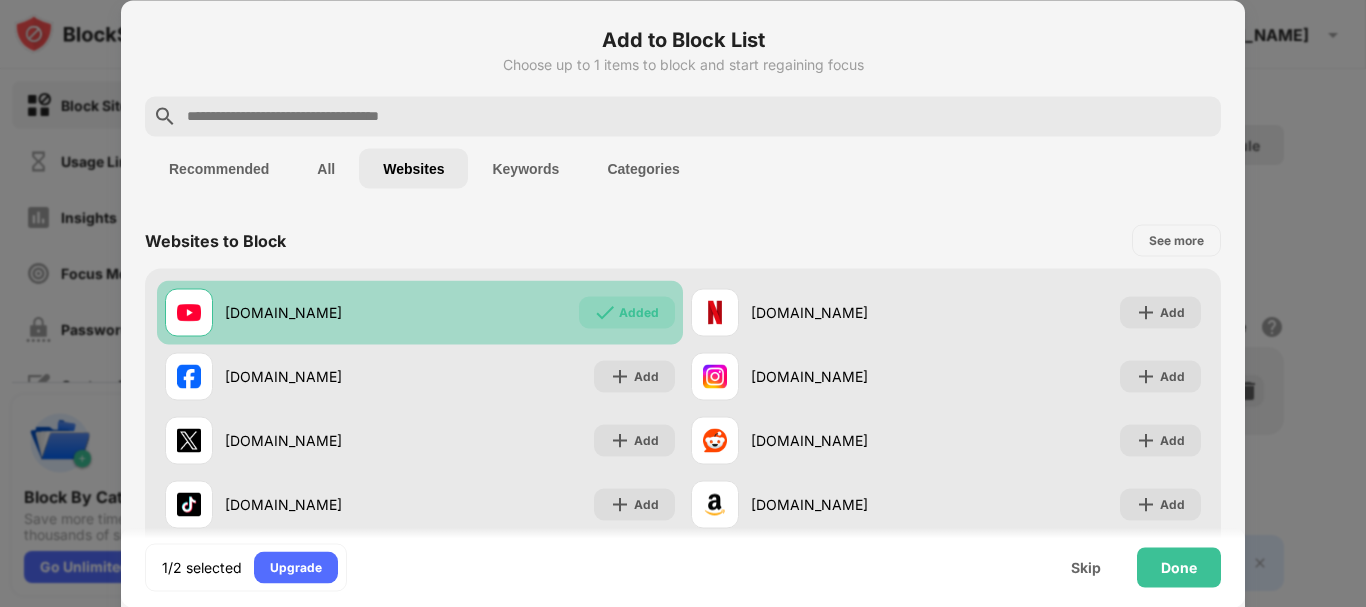 click on "[DOMAIN_NAME]" at bounding box center (322, 312) 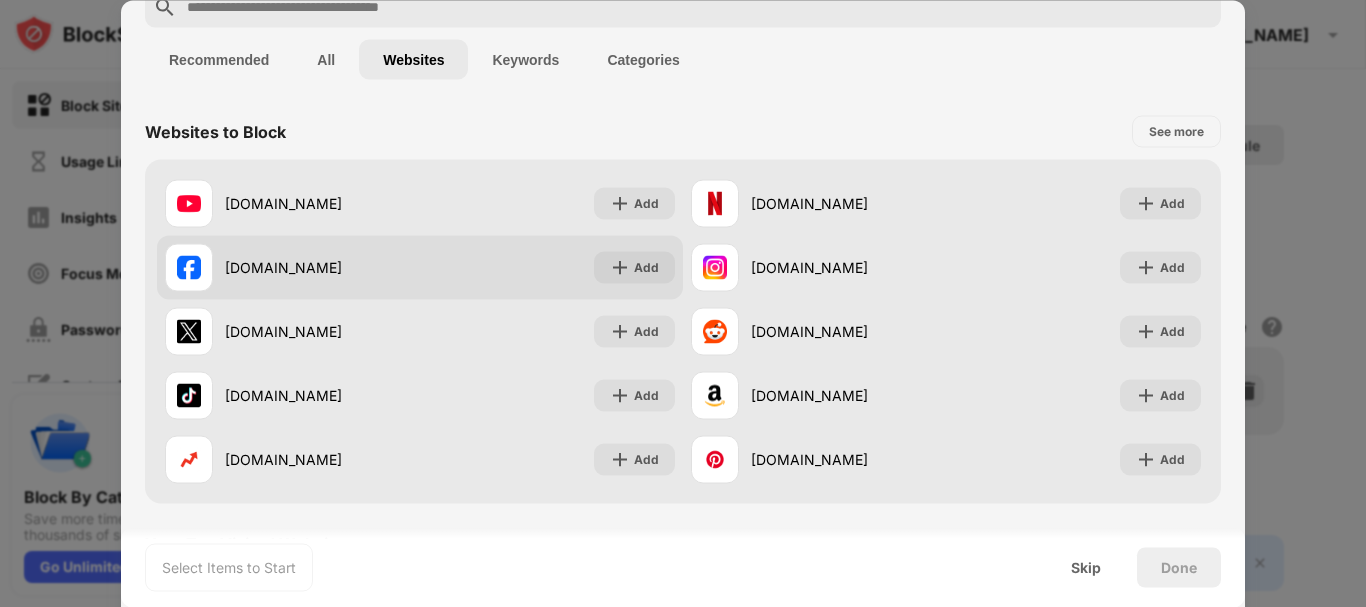 scroll, scrollTop: 0, scrollLeft: 0, axis: both 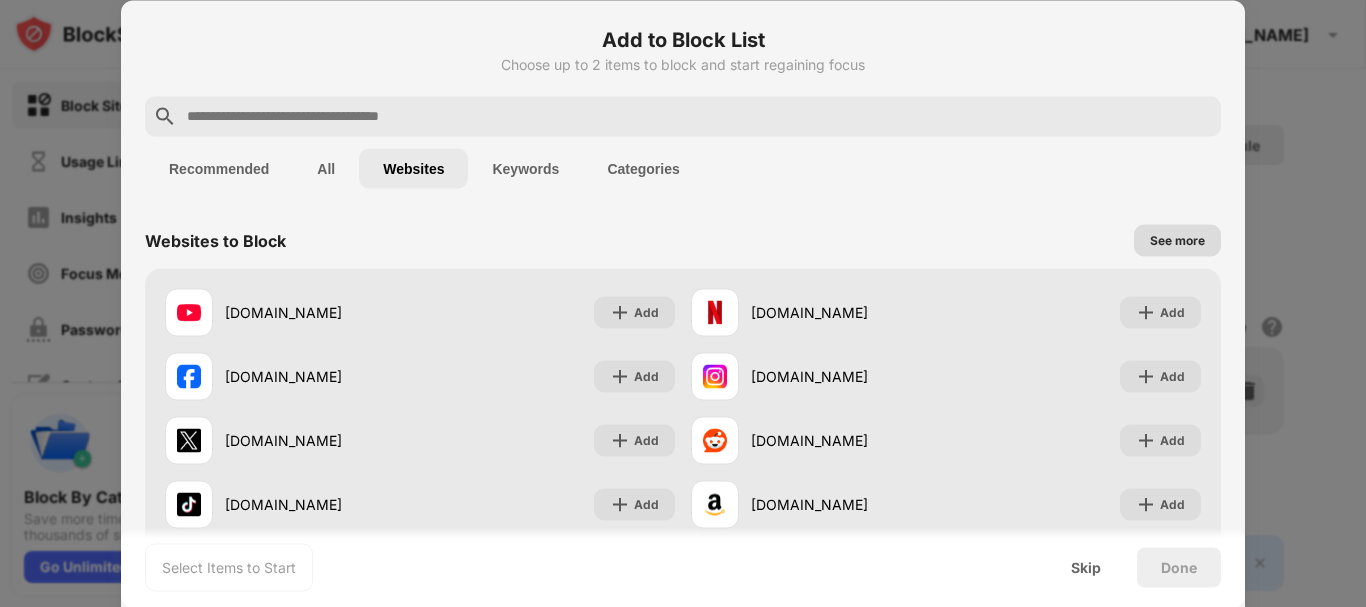 click on "See more" at bounding box center [1177, 240] 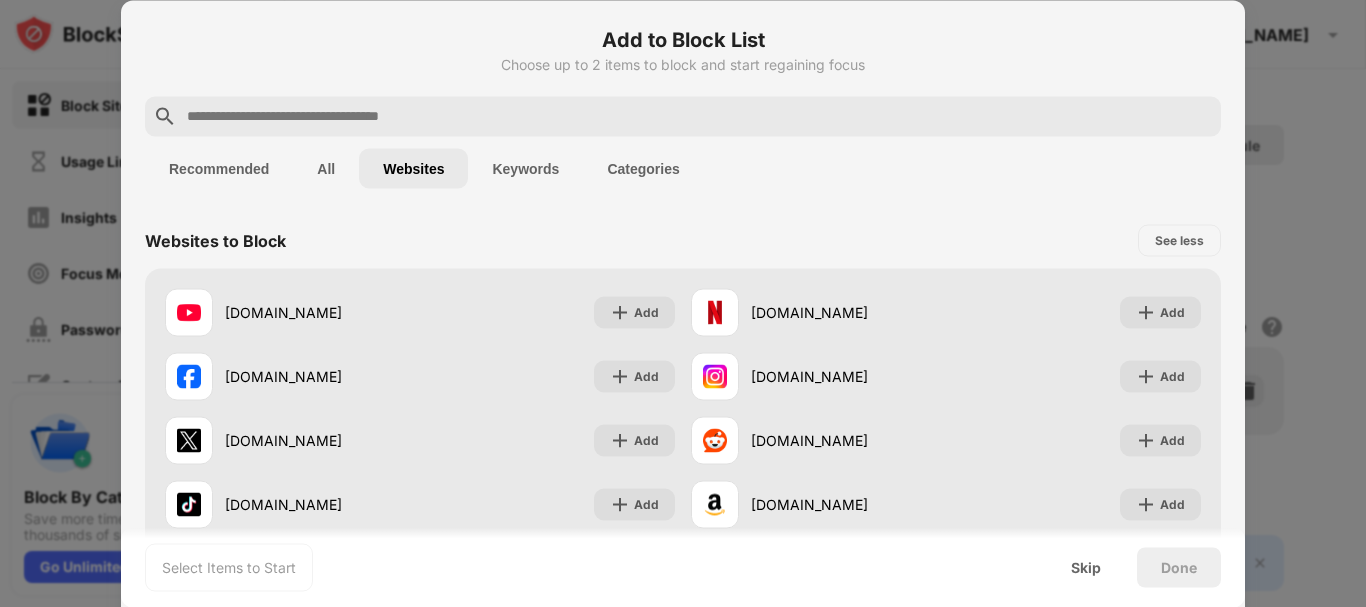 click at bounding box center (683, 303) 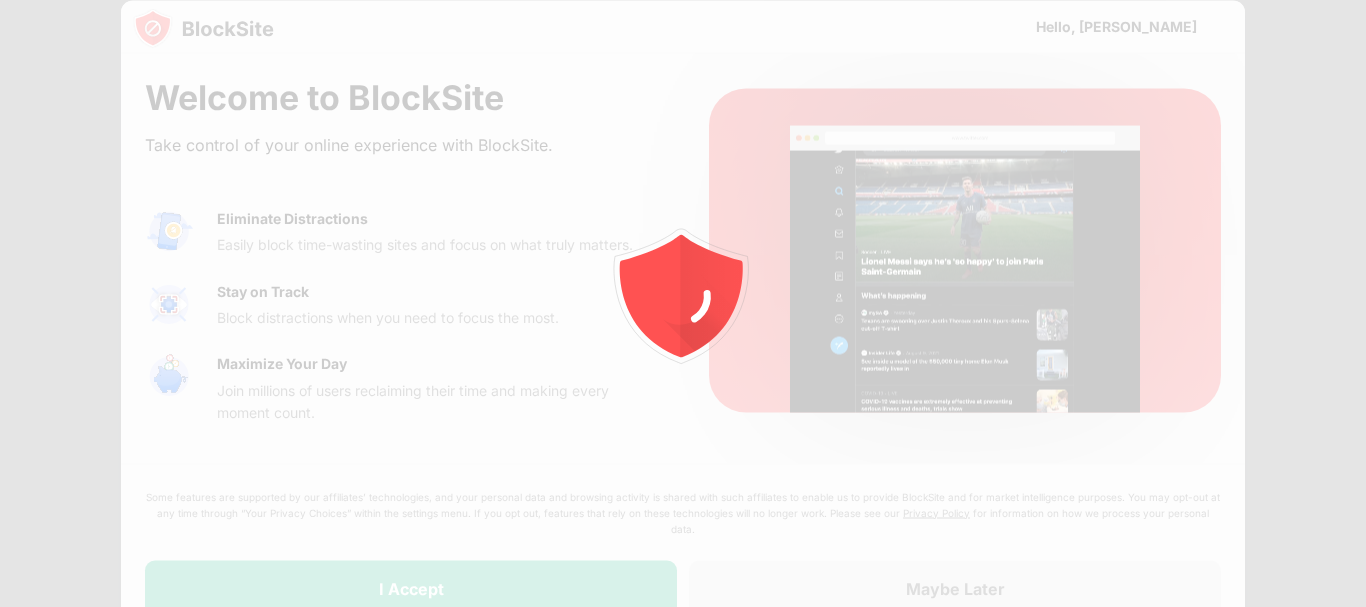 scroll, scrollTop: 0, scrollLeft: 0, axis: both 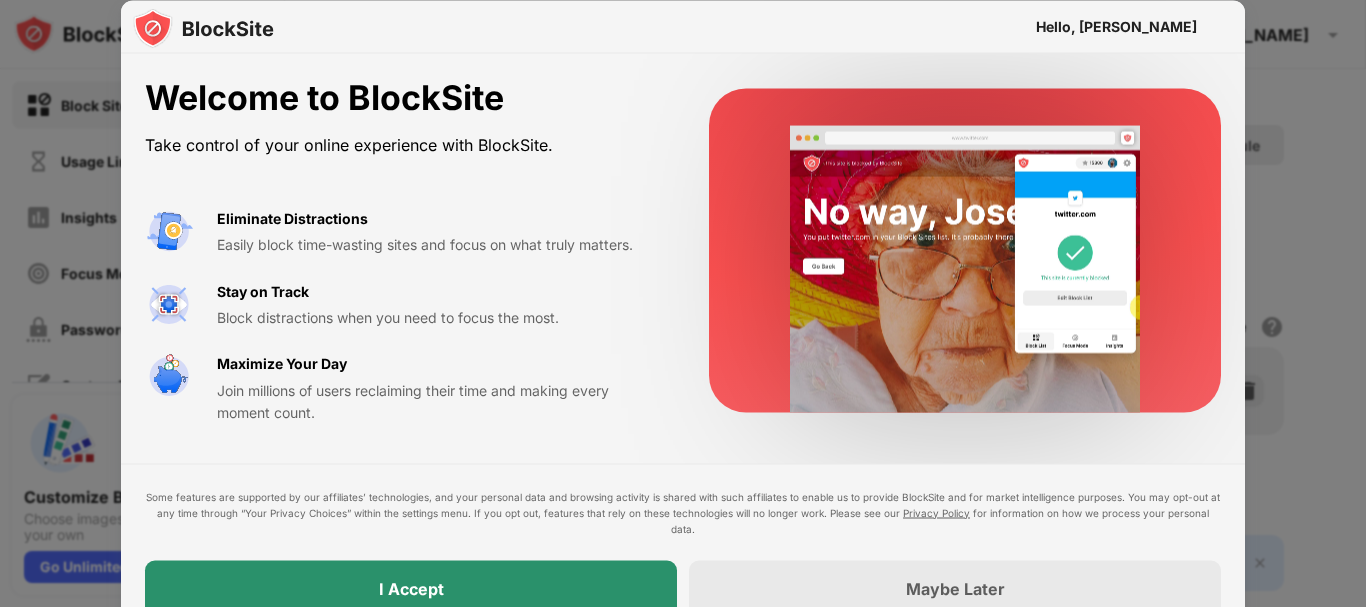 click on "I Accept" at bounding box center (411, 588) 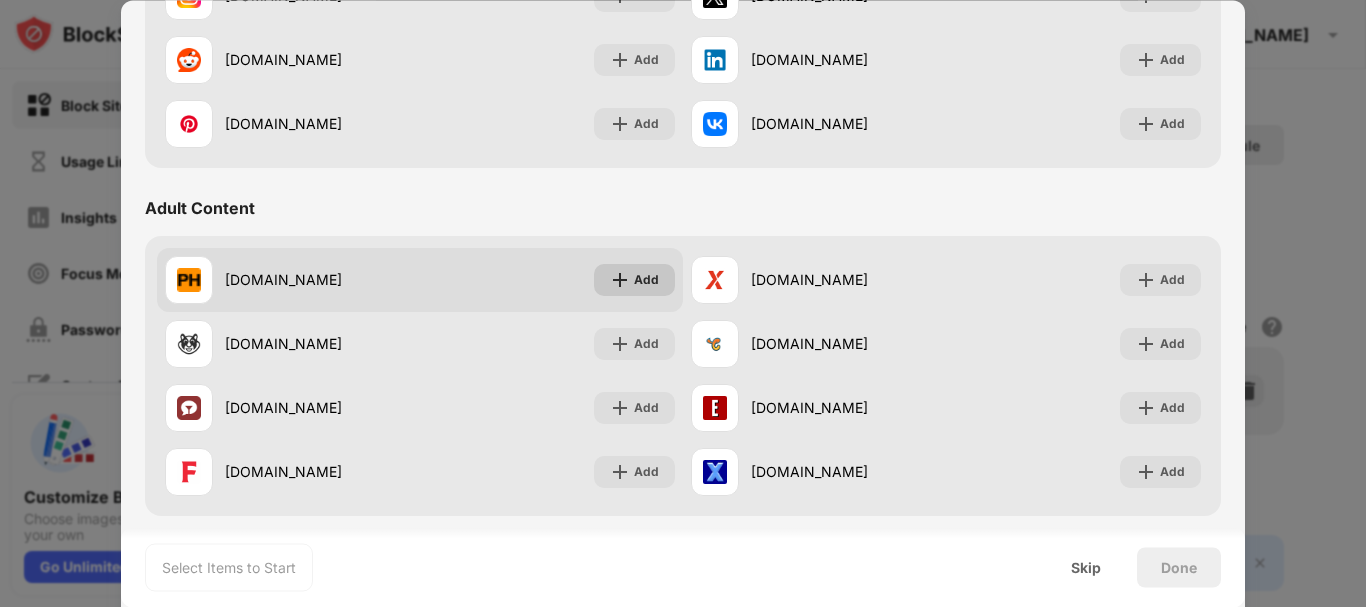 scroll, scrollTop: 733, scrollLeft: 0, axis: vertical 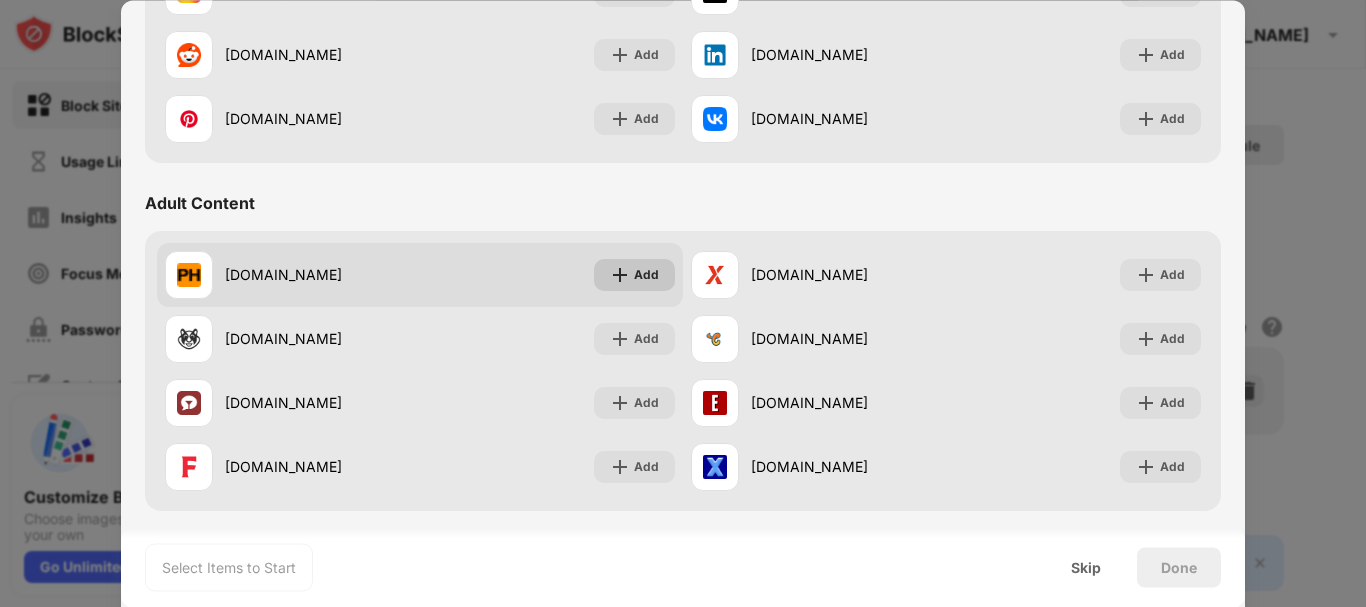 click on "Add" at bounding box center (646, 275) 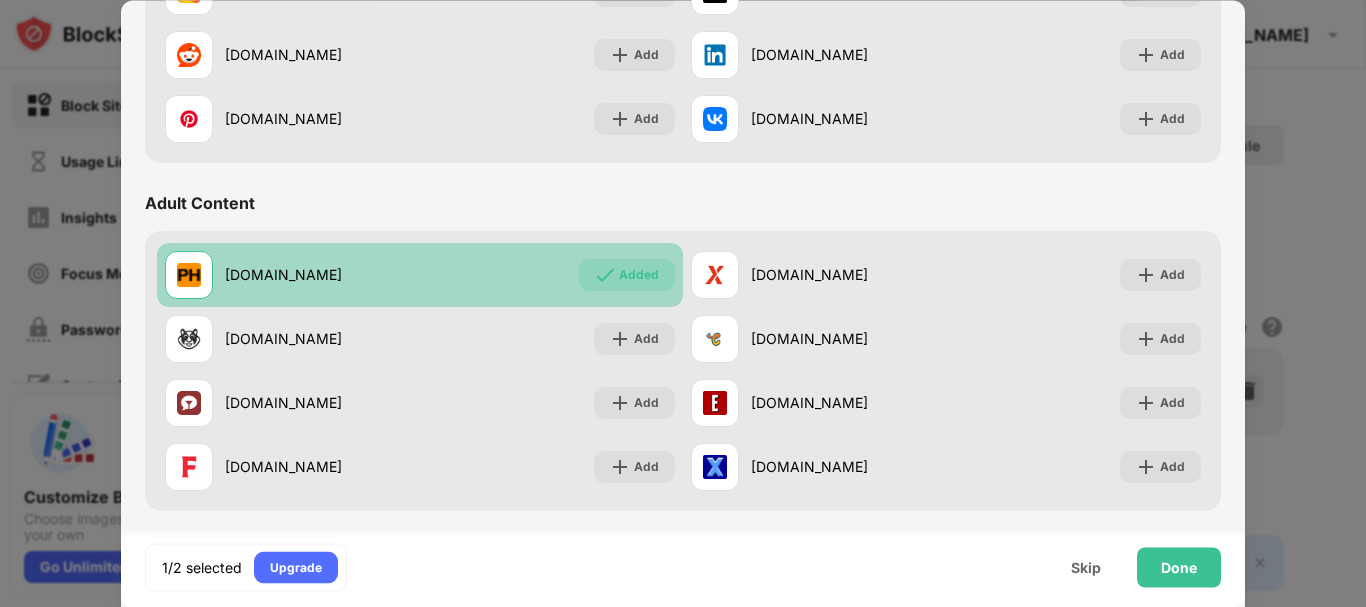 click on "Added" at bounding box center (639, 275) 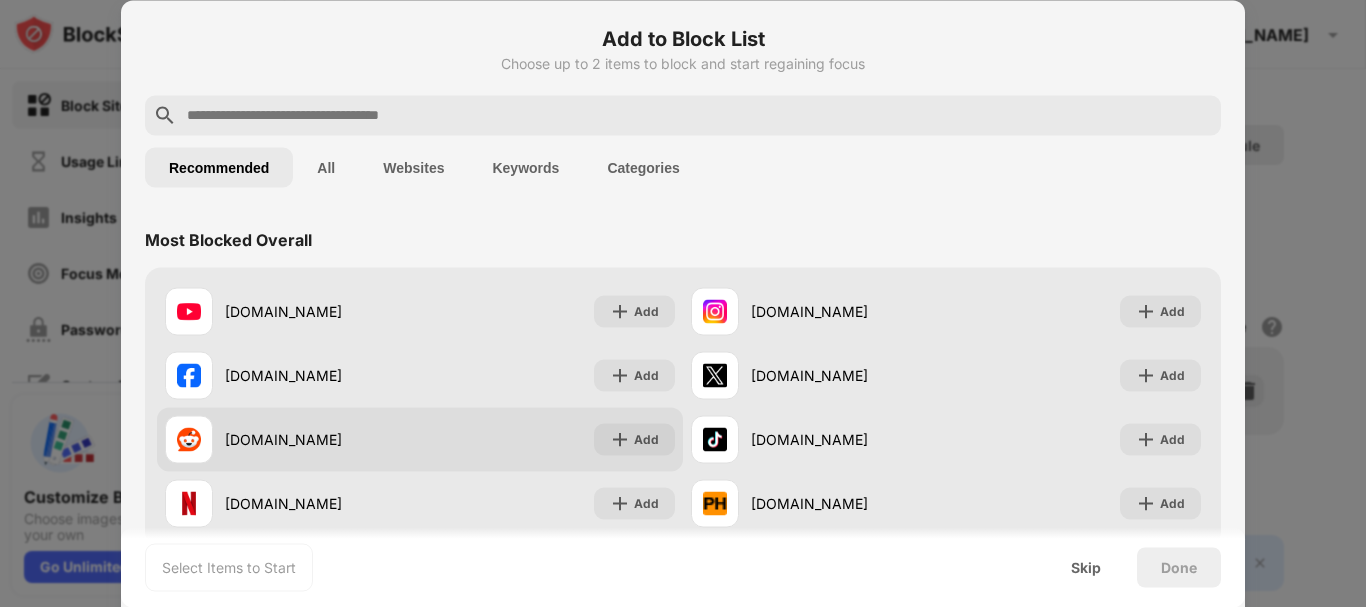 scroll, scrollTop: 0, scrollLeft: 0, axis: both 